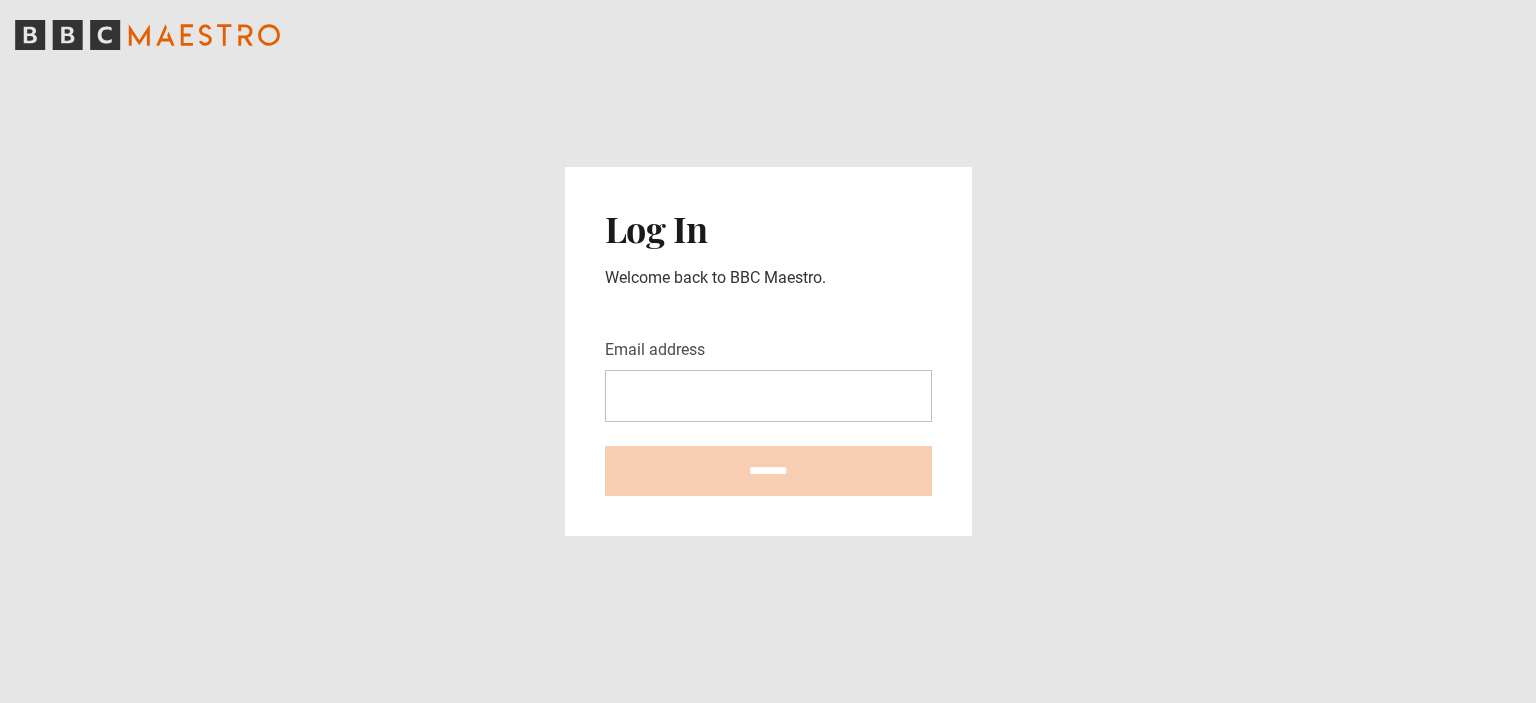 scroll, scrollTop: 0, scrollLeft: 0, axis: both 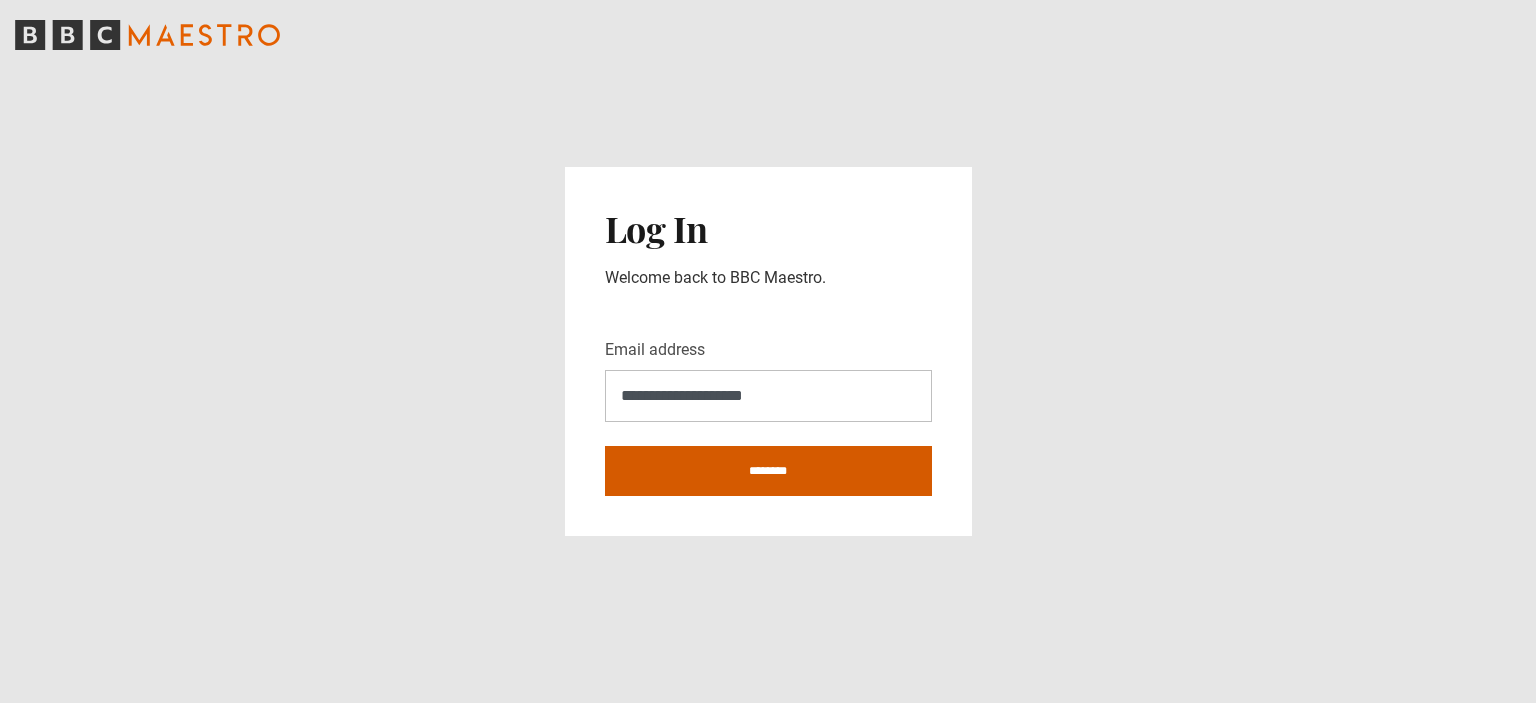 click on "********" at bounding box center [768, 471] 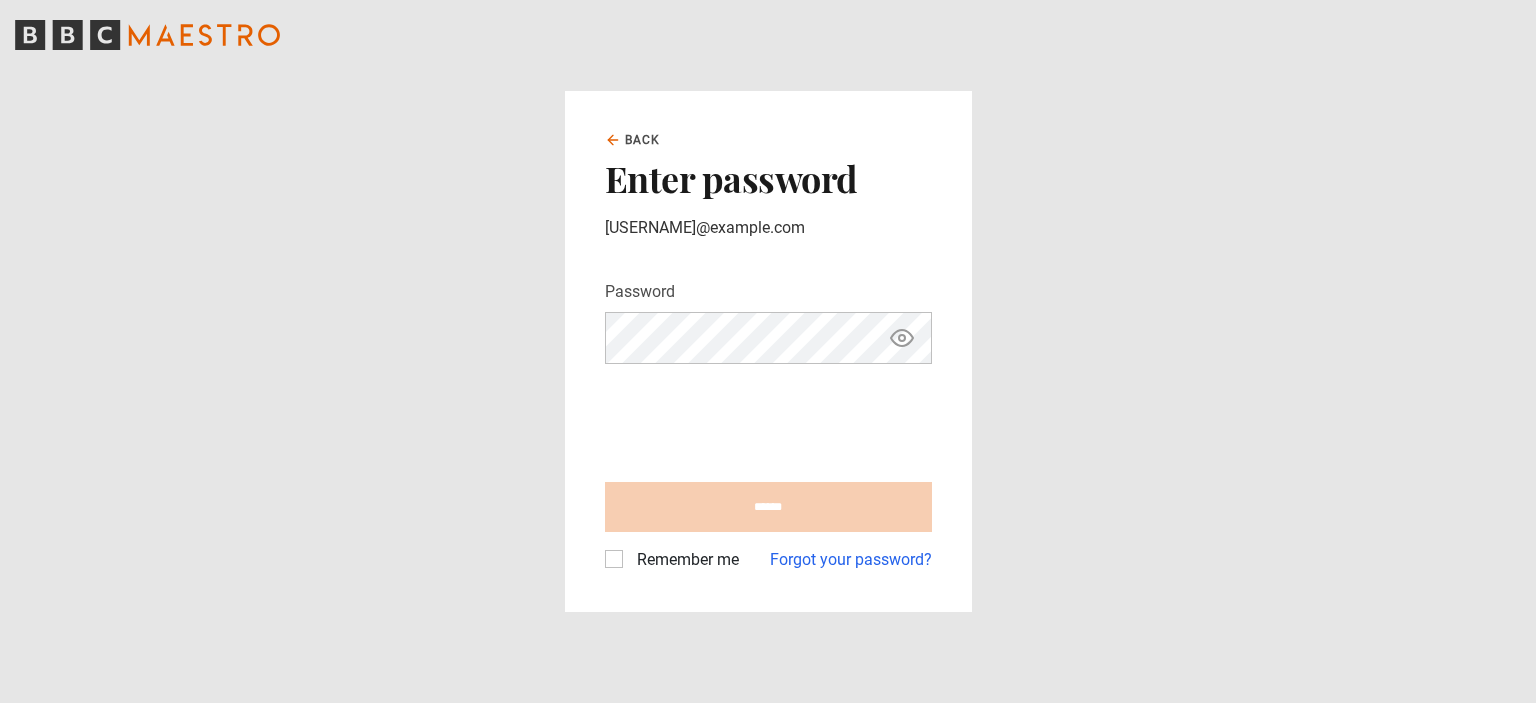 scroll, scrollTop: 0, scrollLeft: 0, axis: both 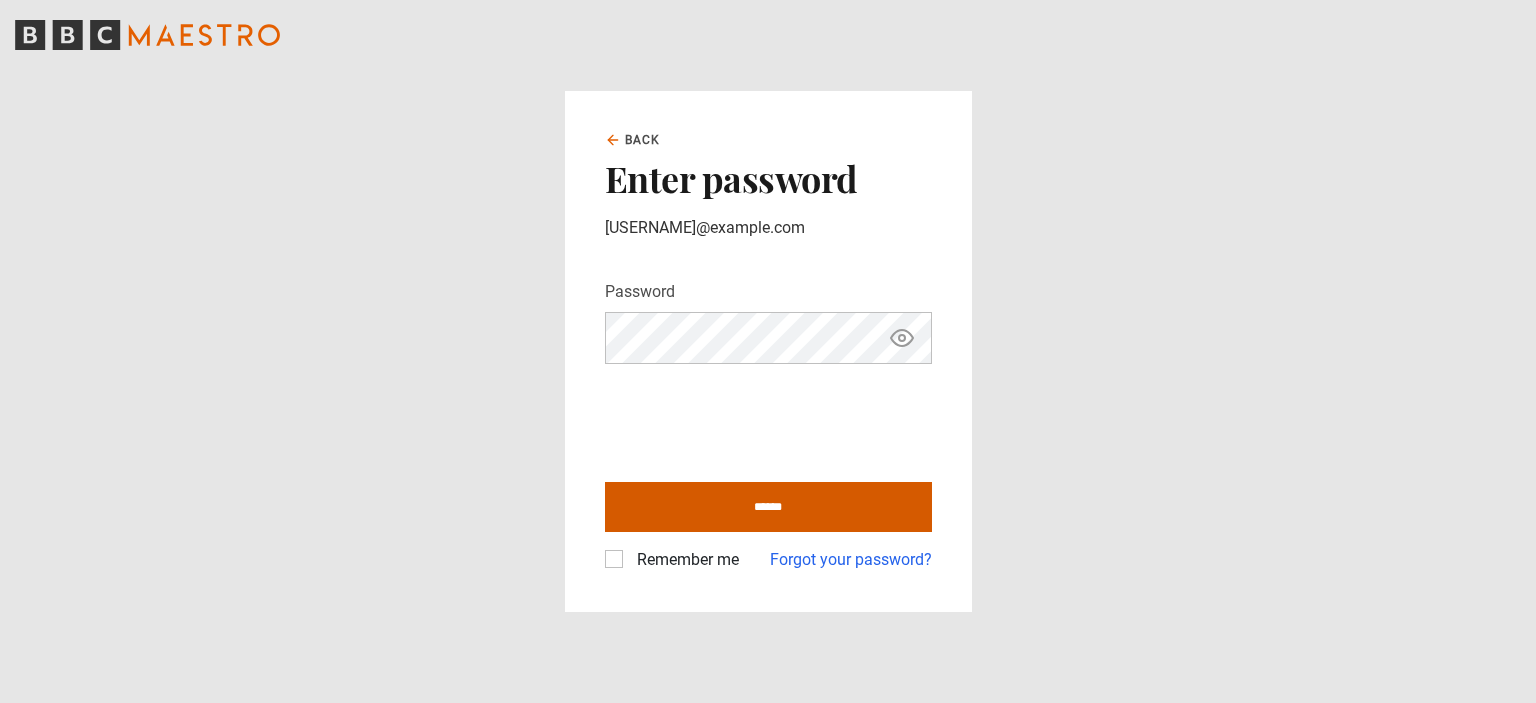 click on "******" at bounding box center [768, 507] 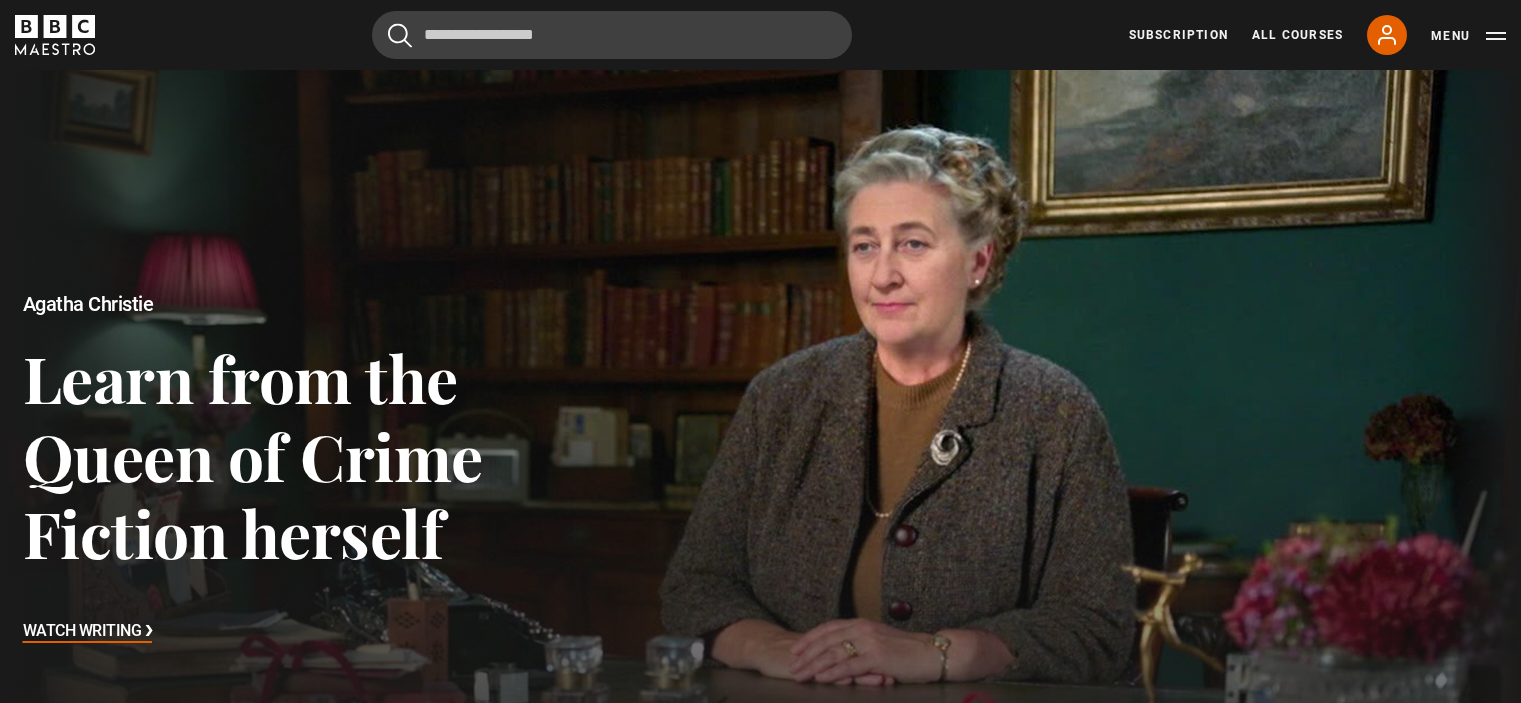 scroll, scrollTop: 0, scrollLeft: 0, axis: both 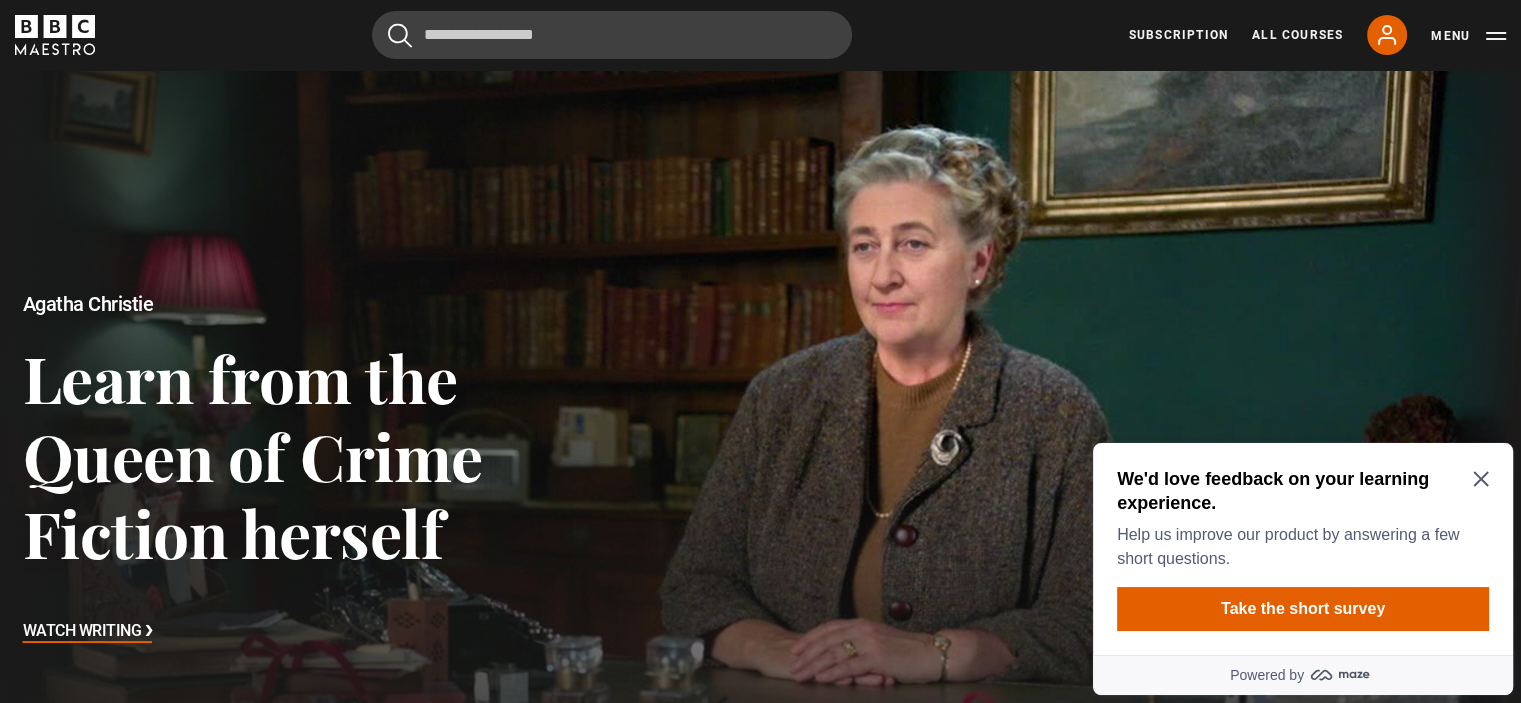 click on "We'd love feedback on your learning experience. Help us improve our product by answering a few short questions. Take the short survey" at bounding box center [1303, 549] 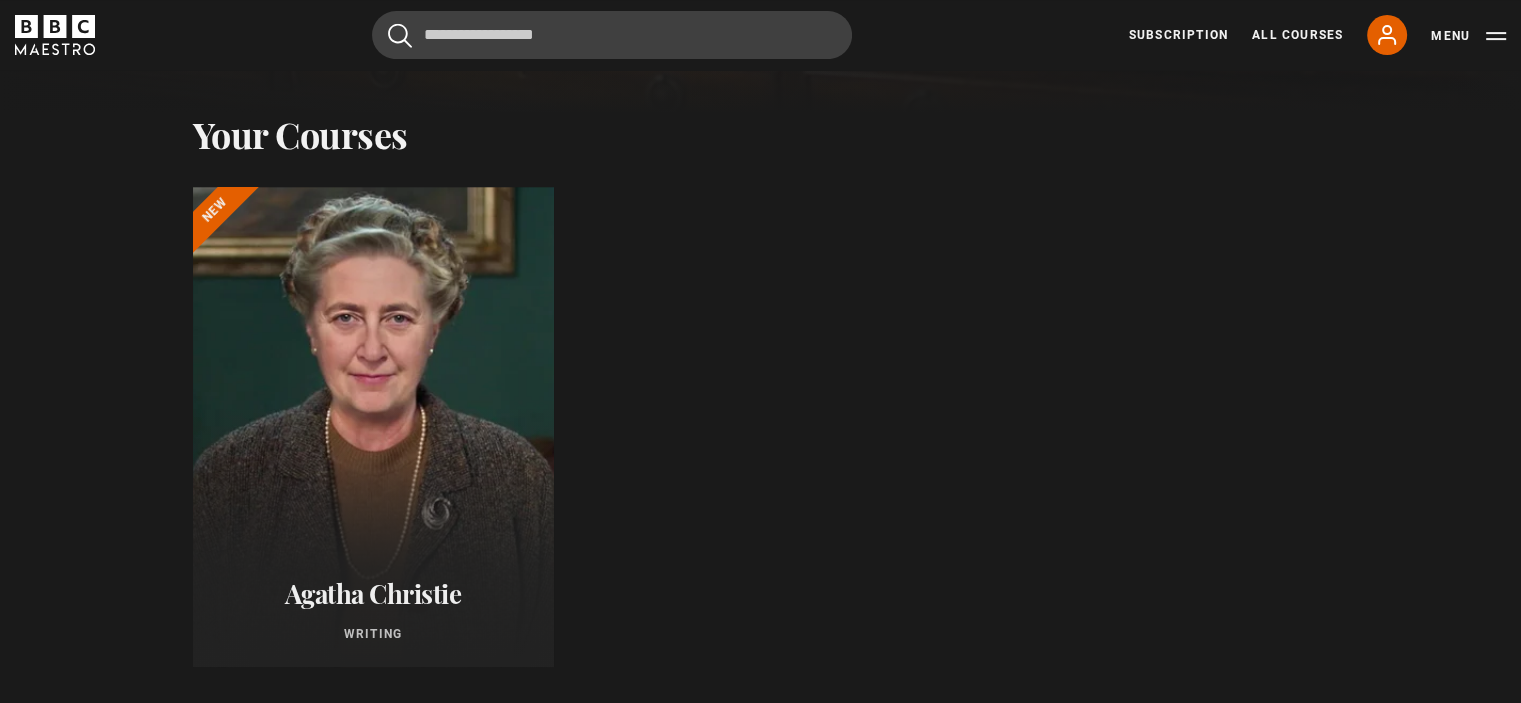 scroll, scrollTop: 765, scrollLeft: 0, axis: vertical 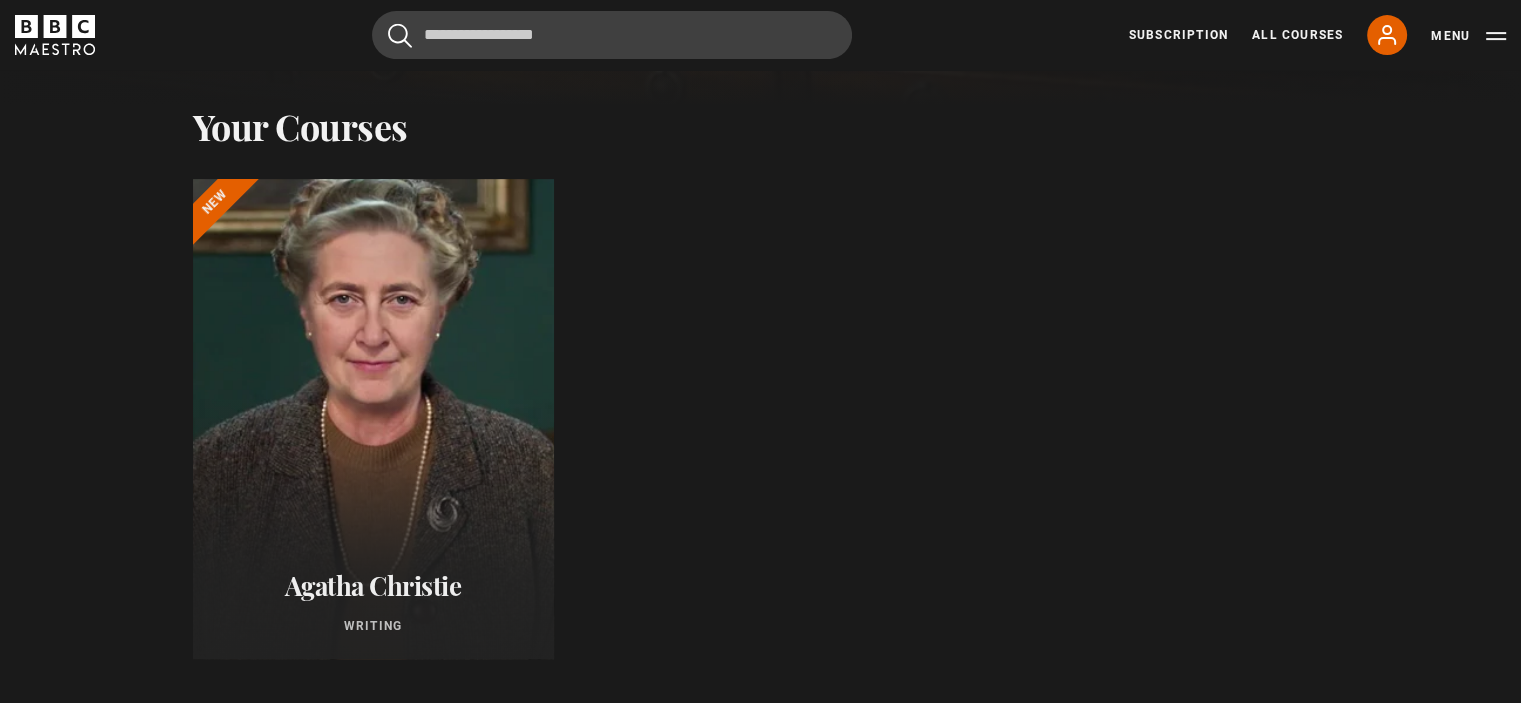 click at bounding box center (372, 419) 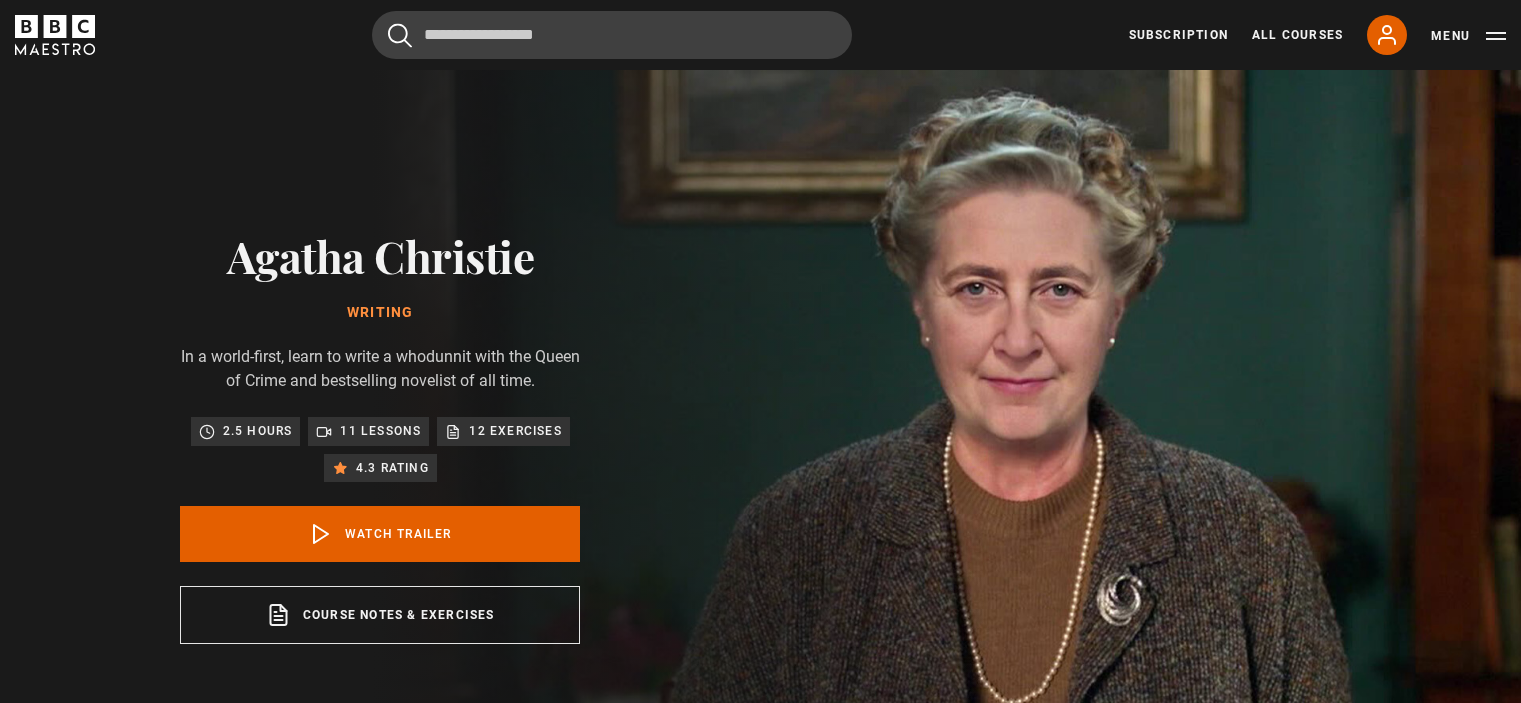 scroll, scrollTop: 0, scrollLeft: 0, axis: both 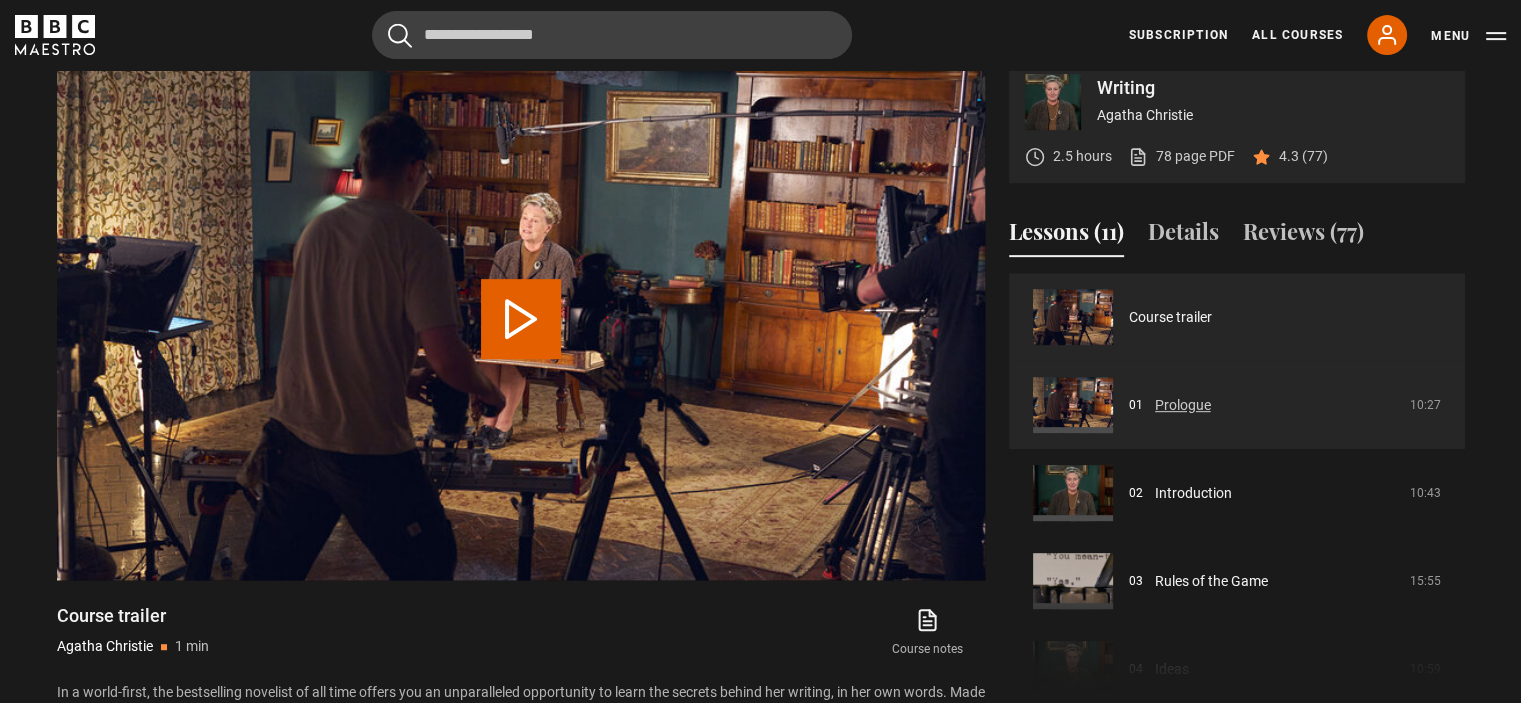 click on "Prologue" at bounding box center [1183, 405] 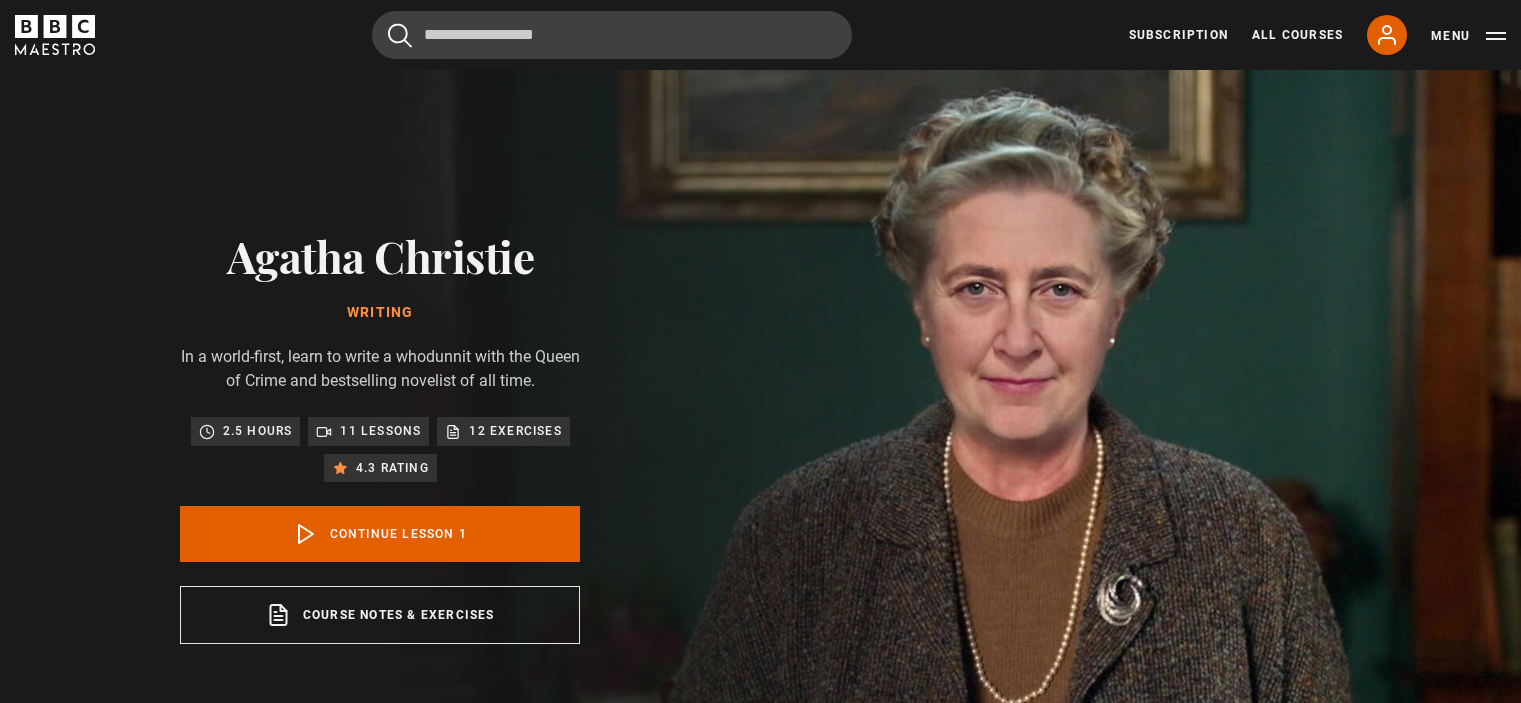 scroll, scrollTop: 804, scrollLeft: 0, axis: vertical 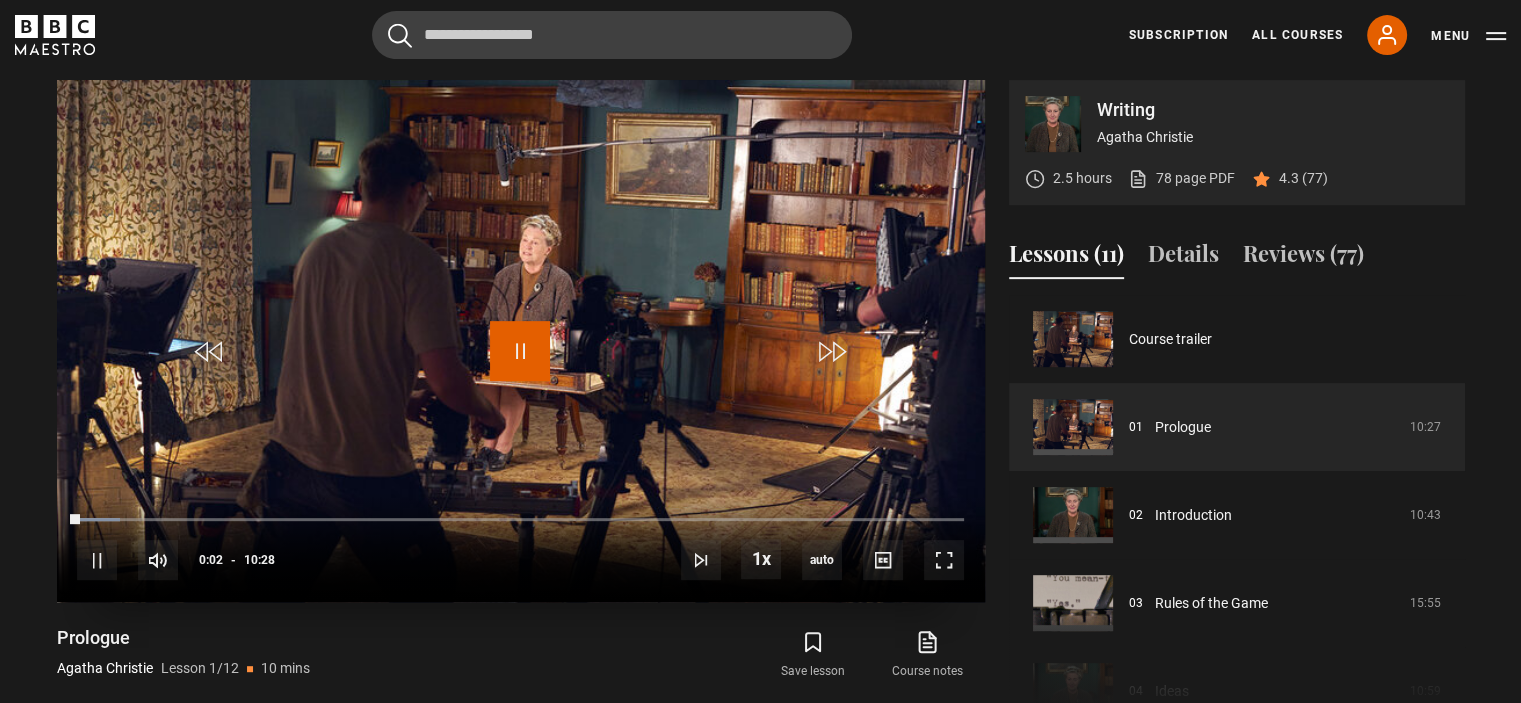 click at bounding box center (520, 351) 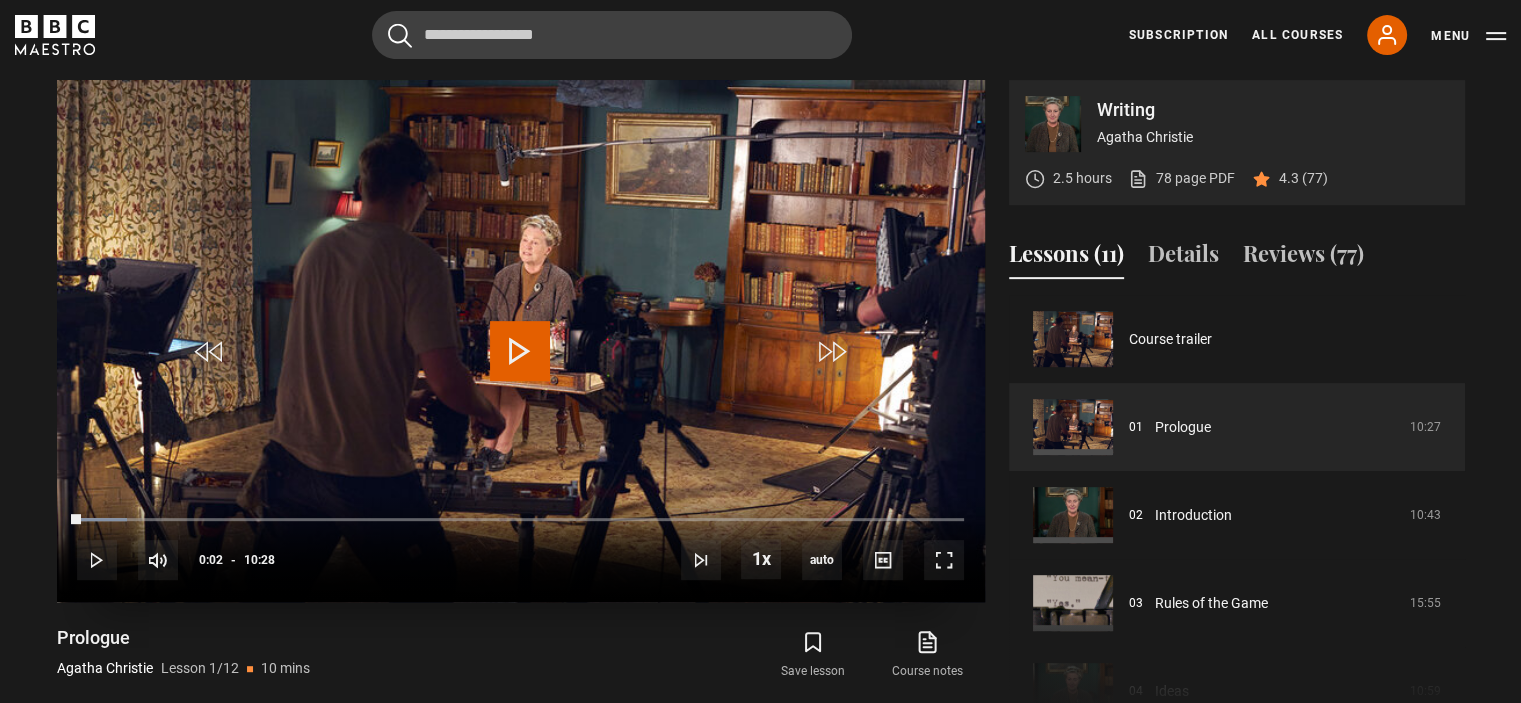 click at bounding box center [520, 351] 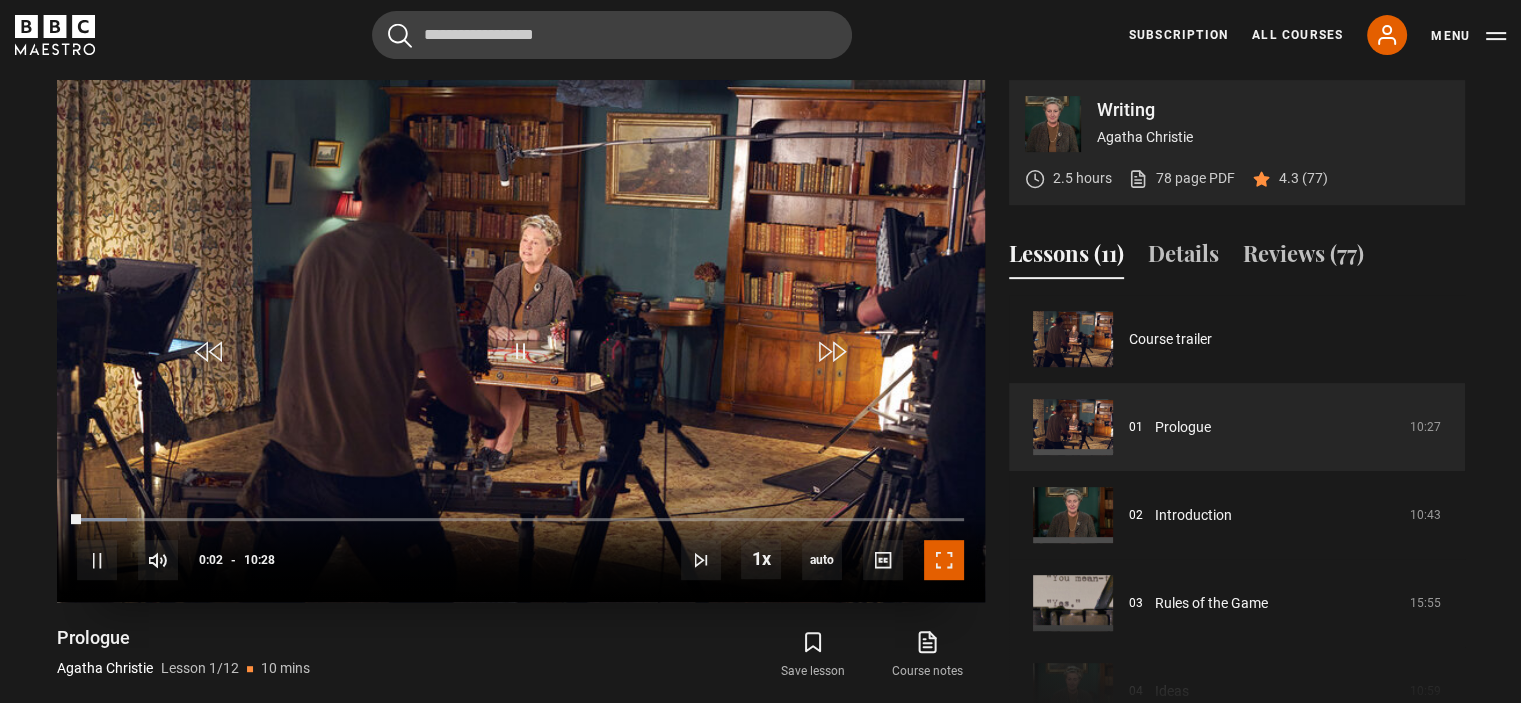 click at bounding box center [944, 560] 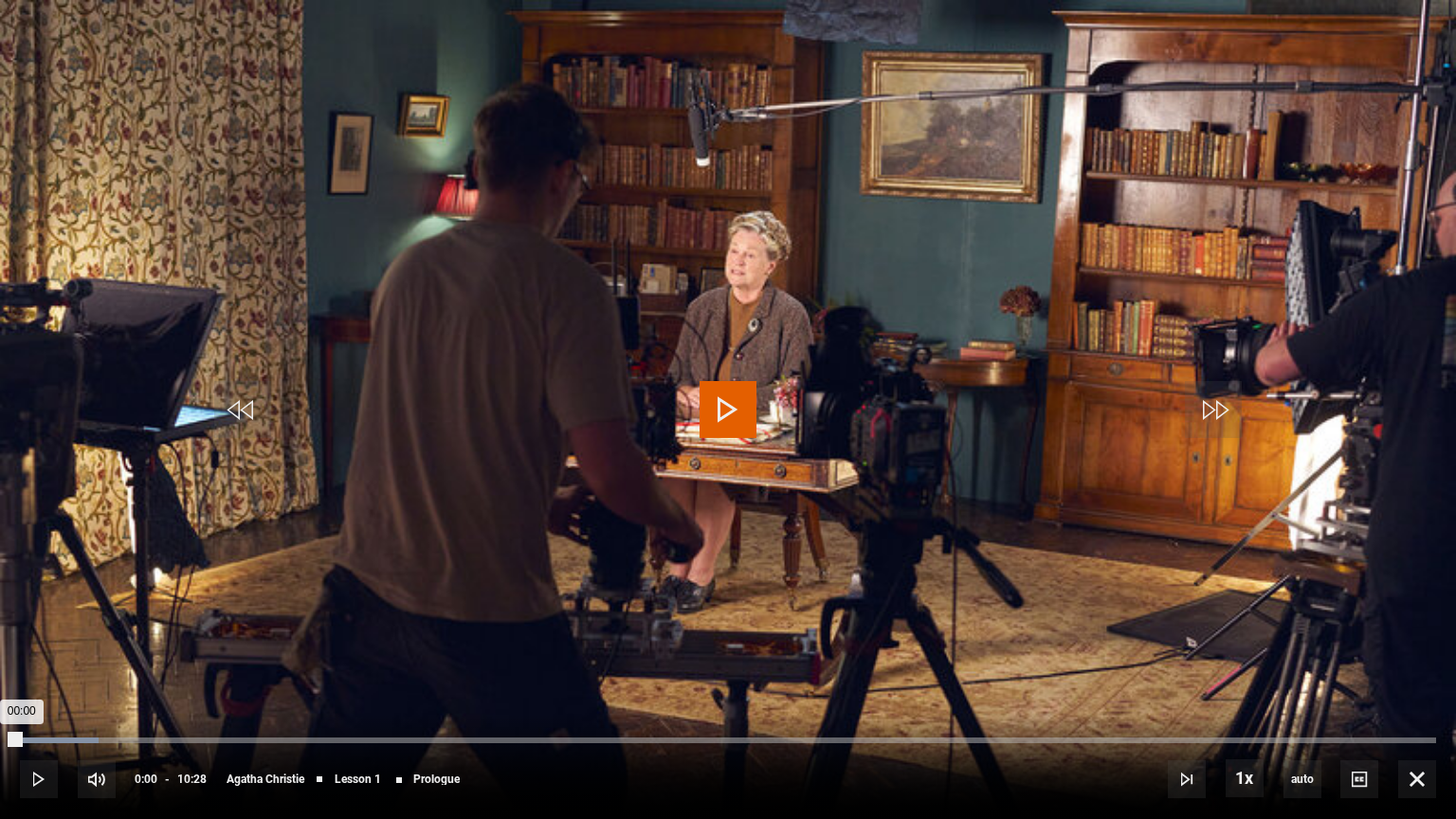 click on "00:00" at bounding box center (20, 740) 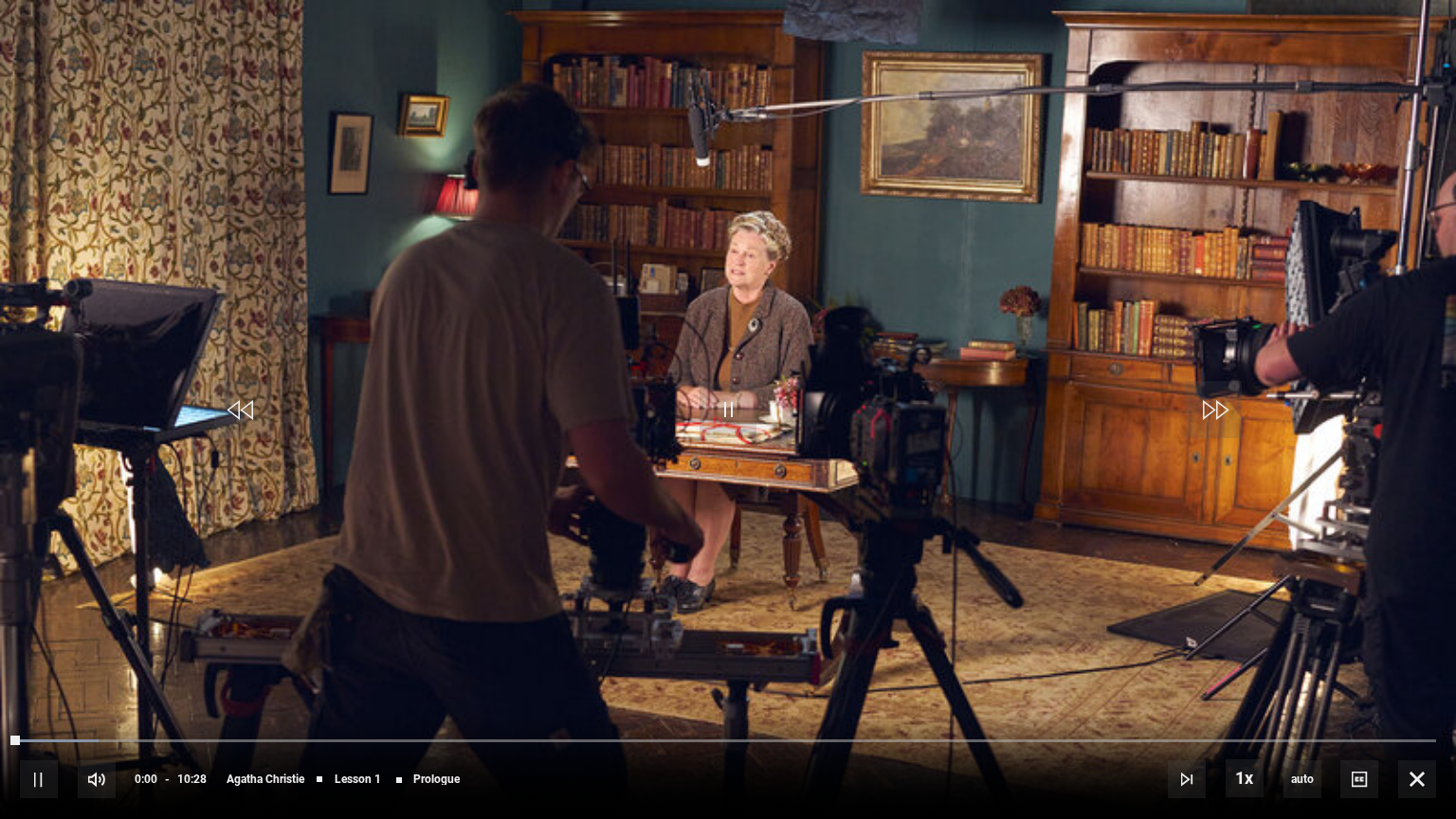 click at bounding box center [728, 410] 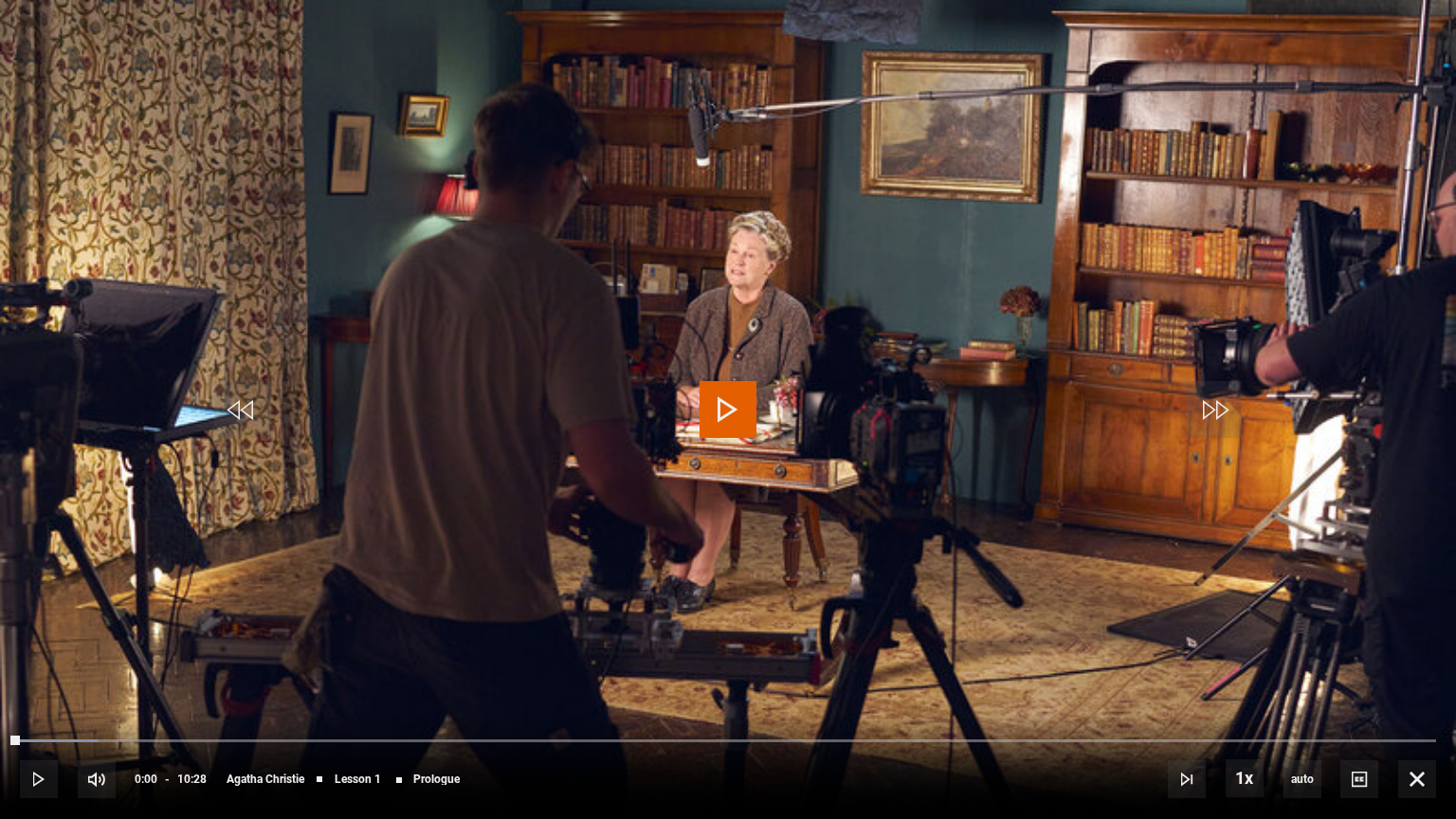 click at bounding box center [728, 410] 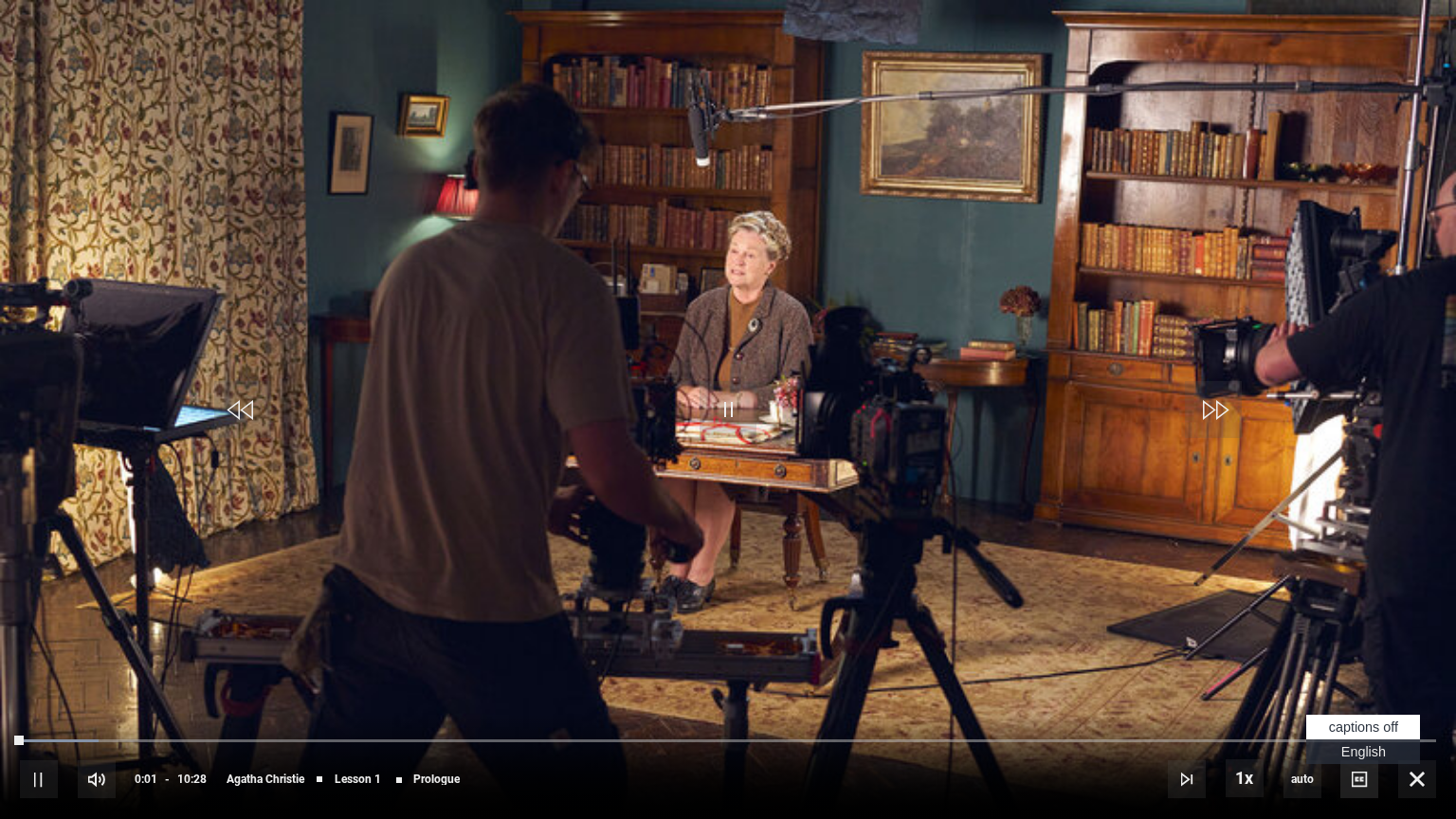 click at bounding box center [1359, 779] 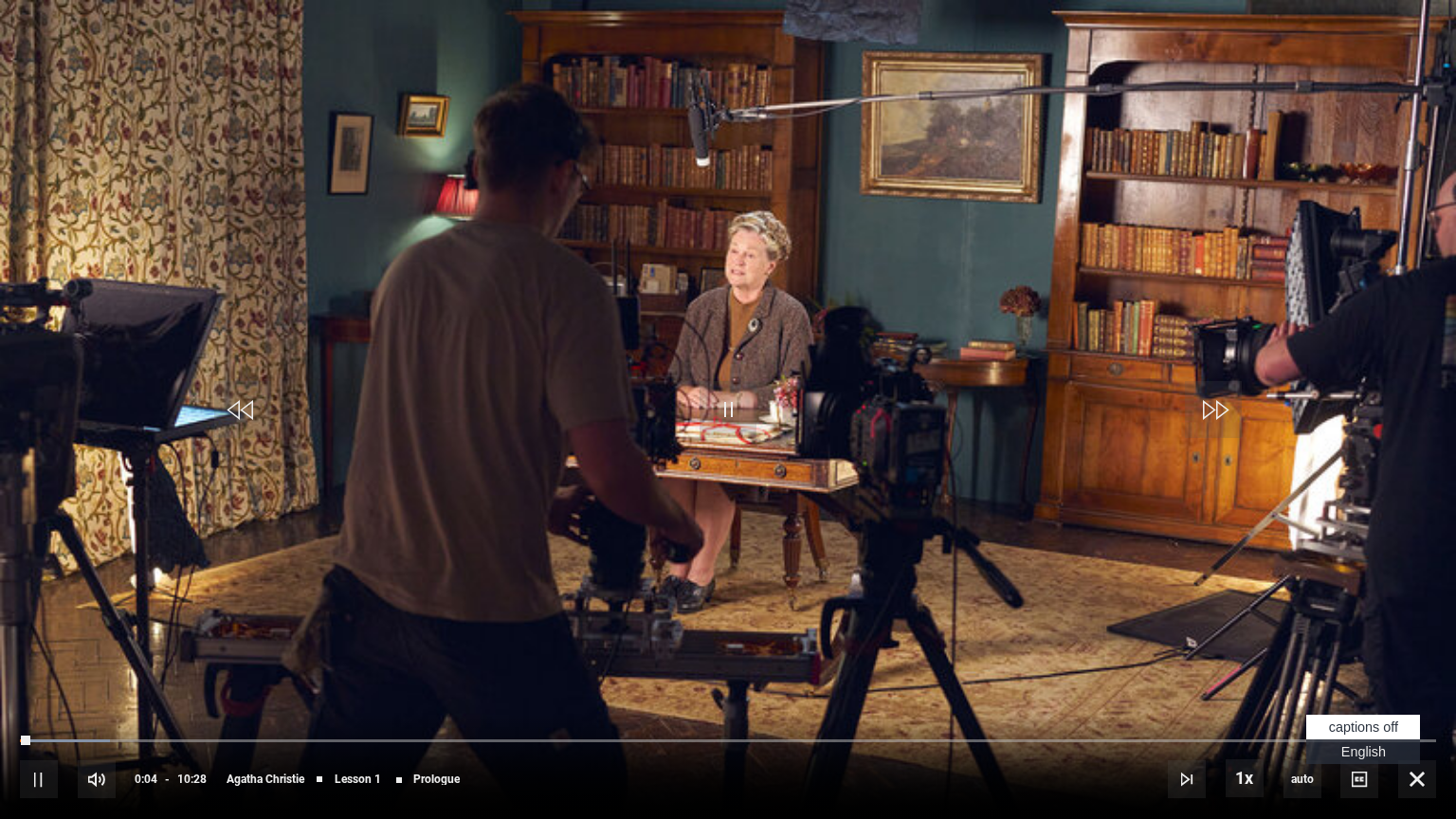 click on "English  Captions" at bounding box center [1363, 752] 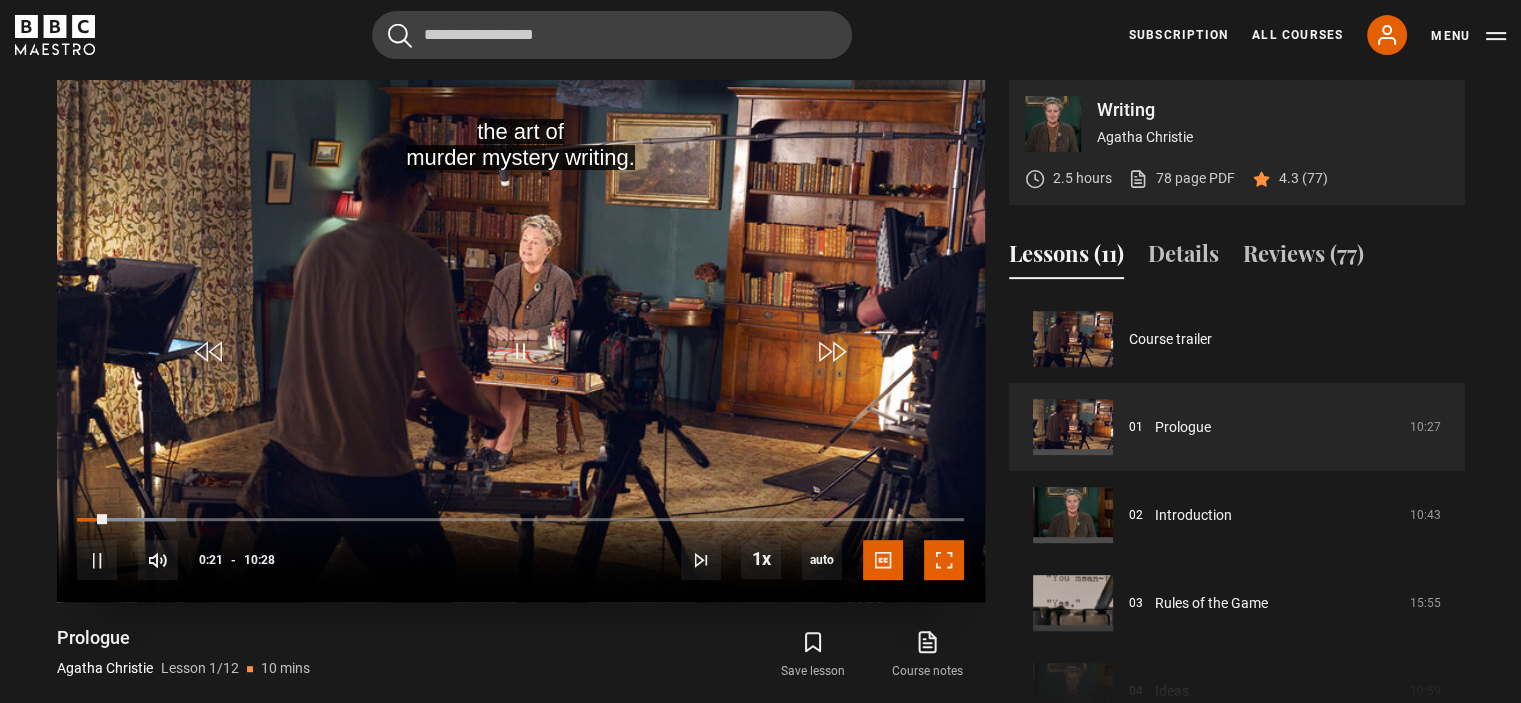 click at bounding box center [944, 560] 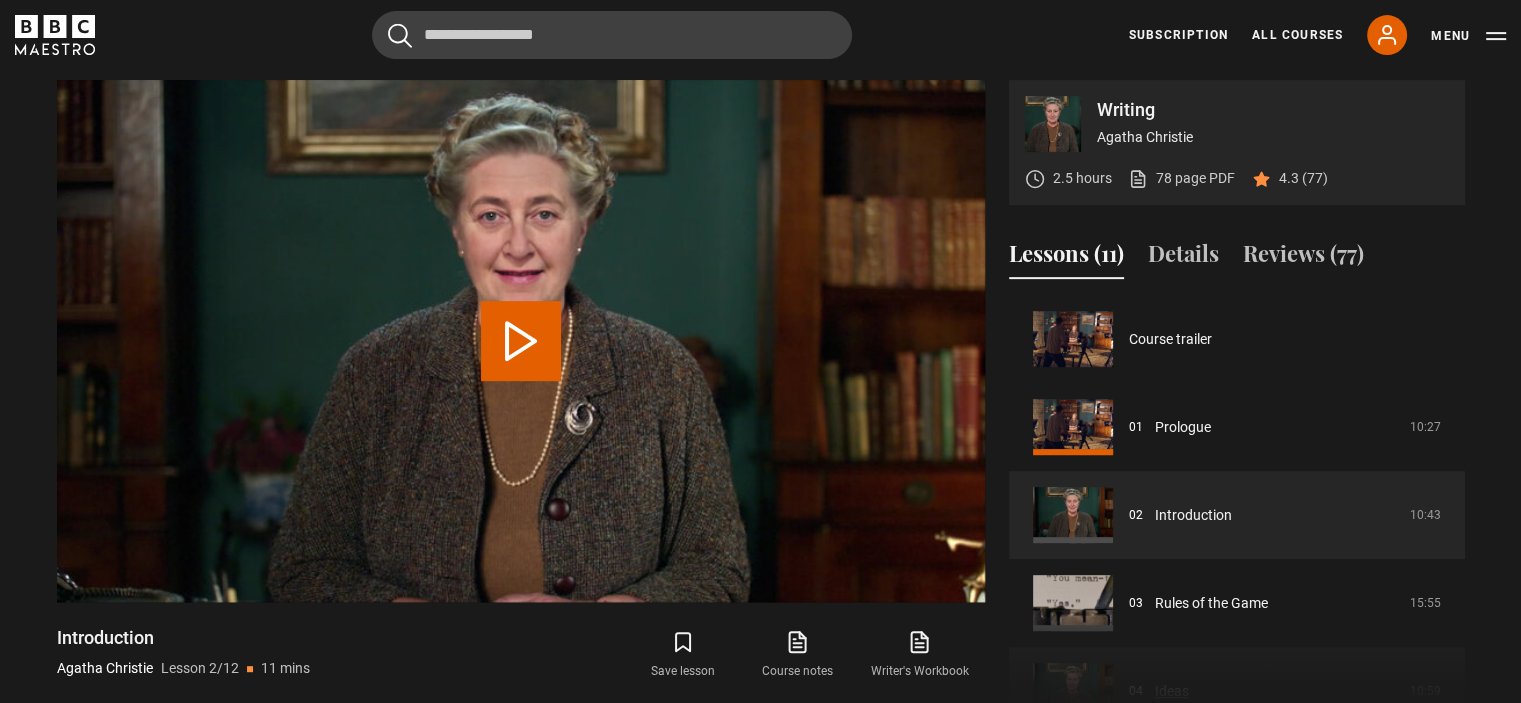 scroll, scrollTop: 88, scrollLeft: 0, axis: vertical 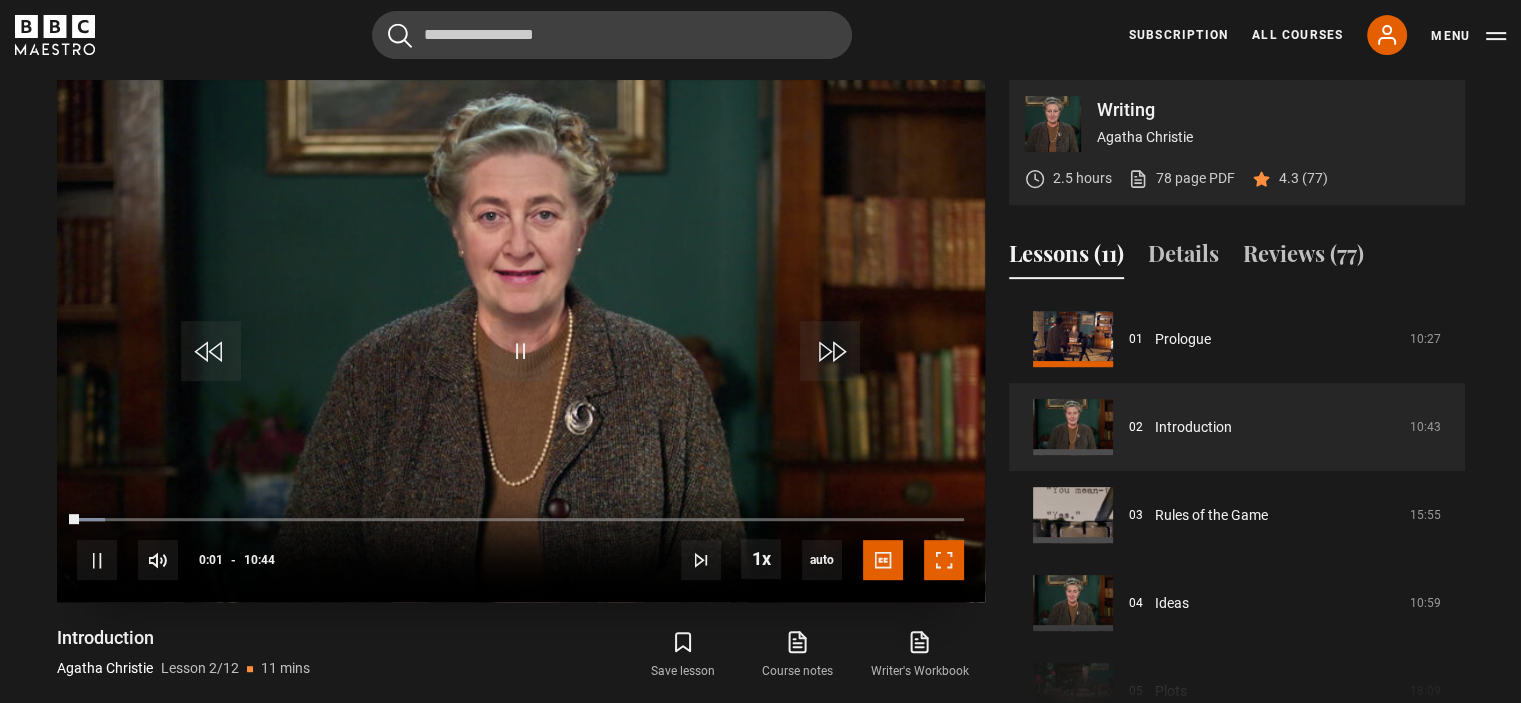 click at bounding box center (944, 560) 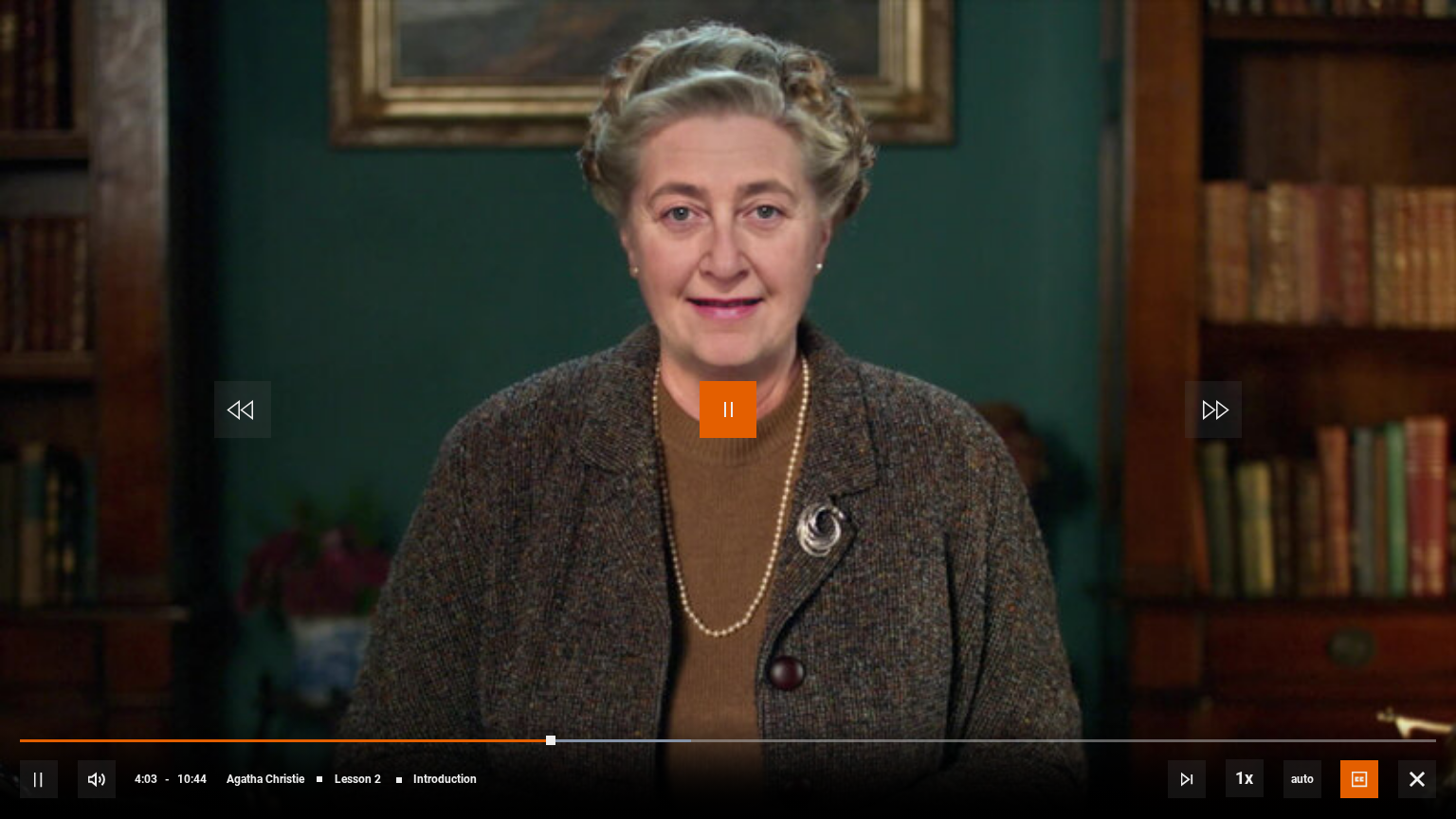 click at bounding box center [728, 410] 